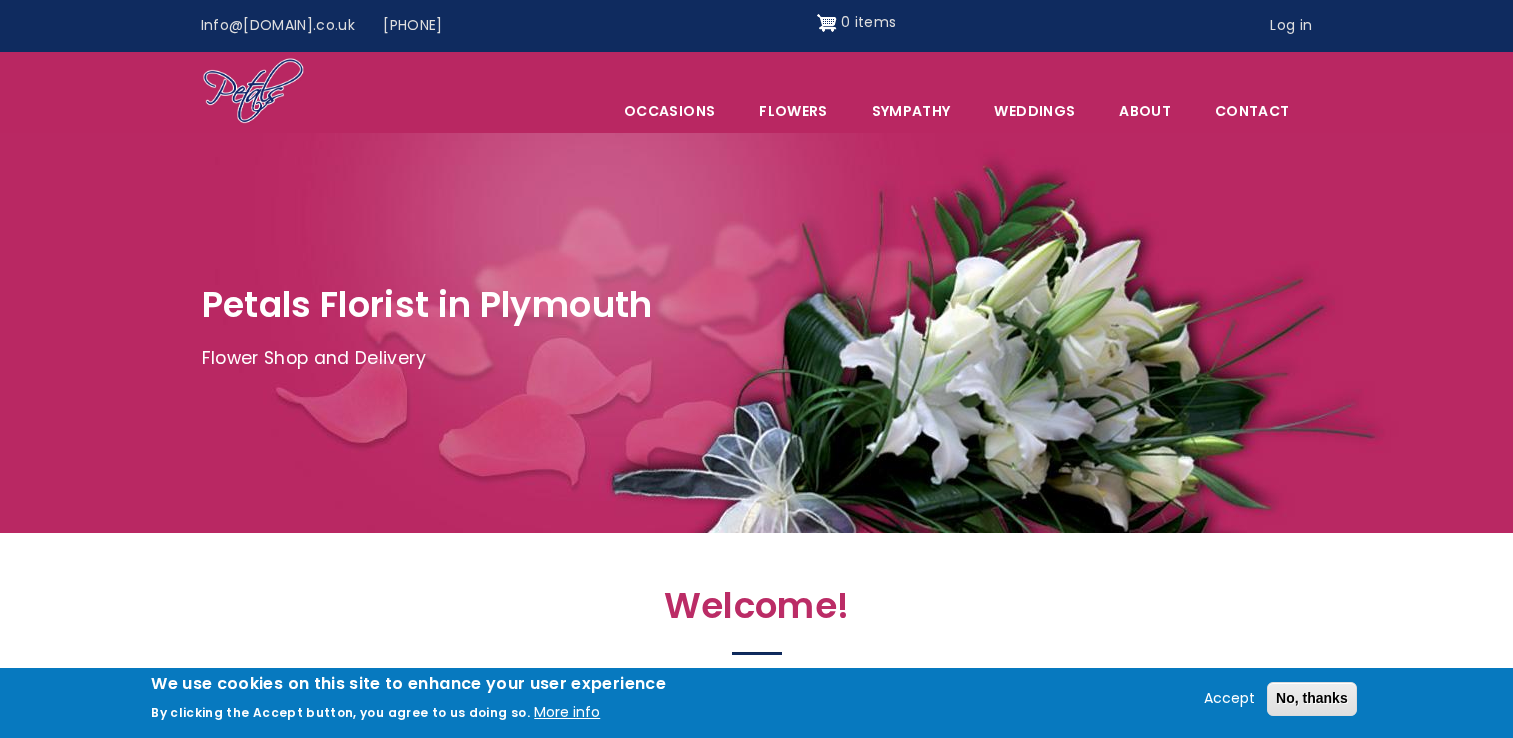 scroll, scrollTop: 0, scrollLeft: 0, axis: both 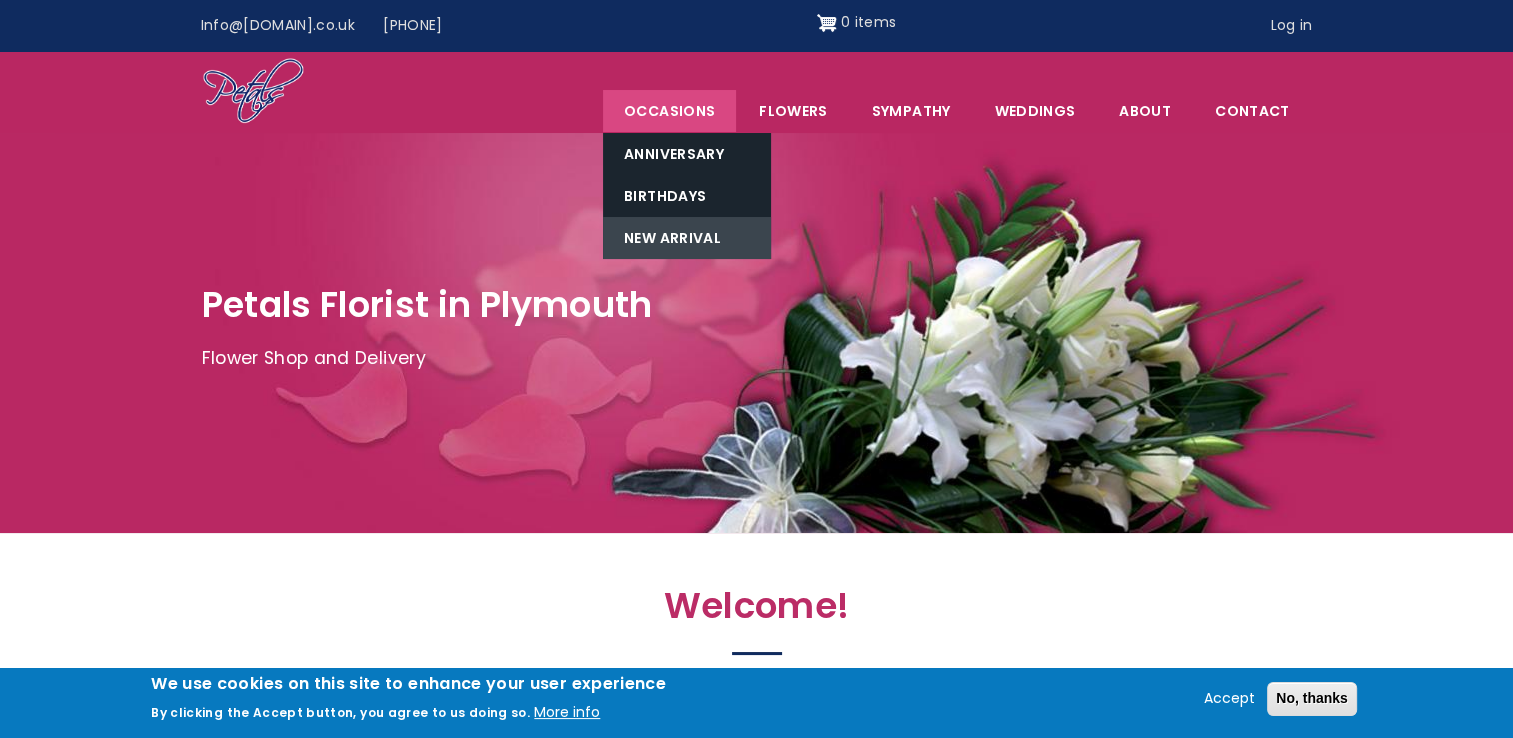 click on "New Arrival" at bounding box center [687, 238] 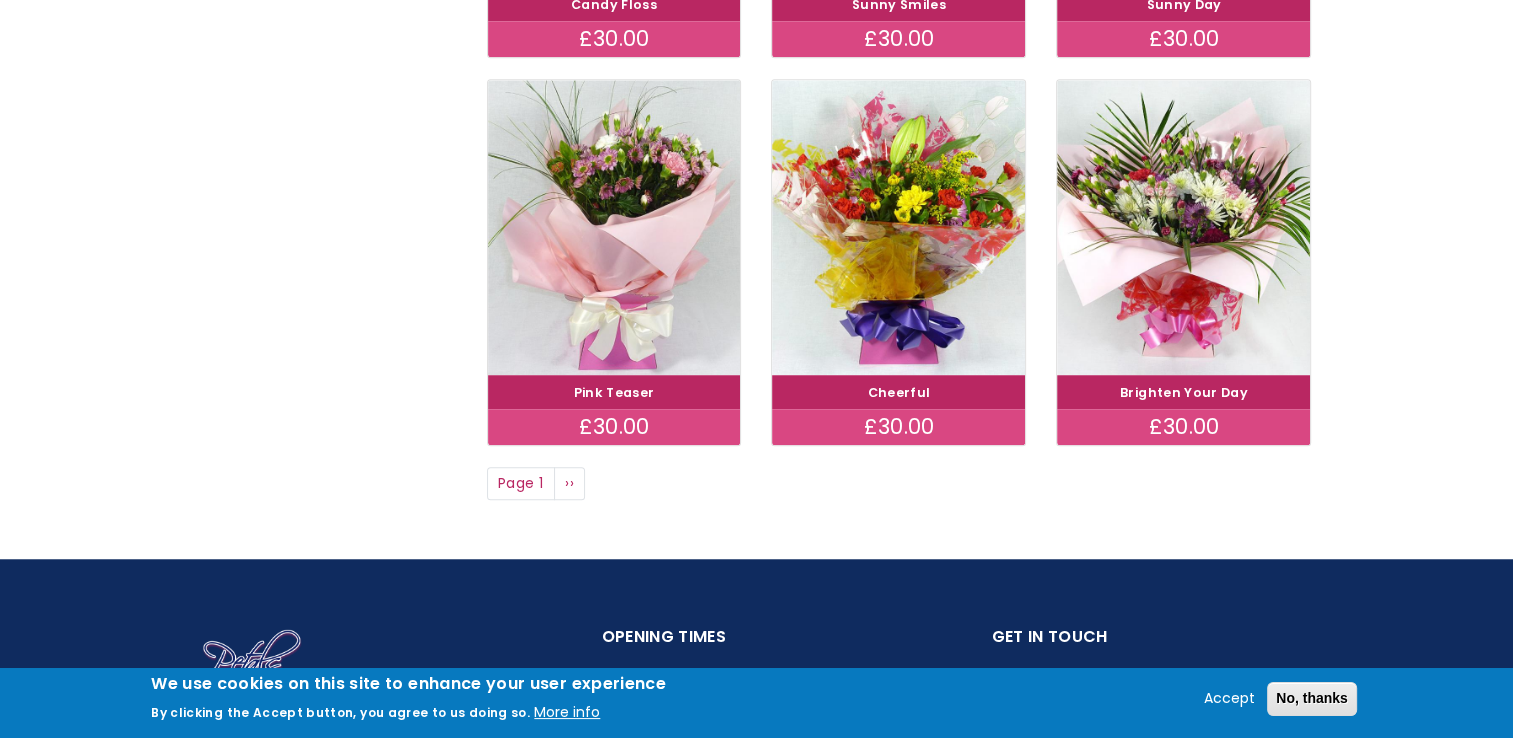 scroll, scrollTop: 1600, scrollLeft: 0, axis: vertical 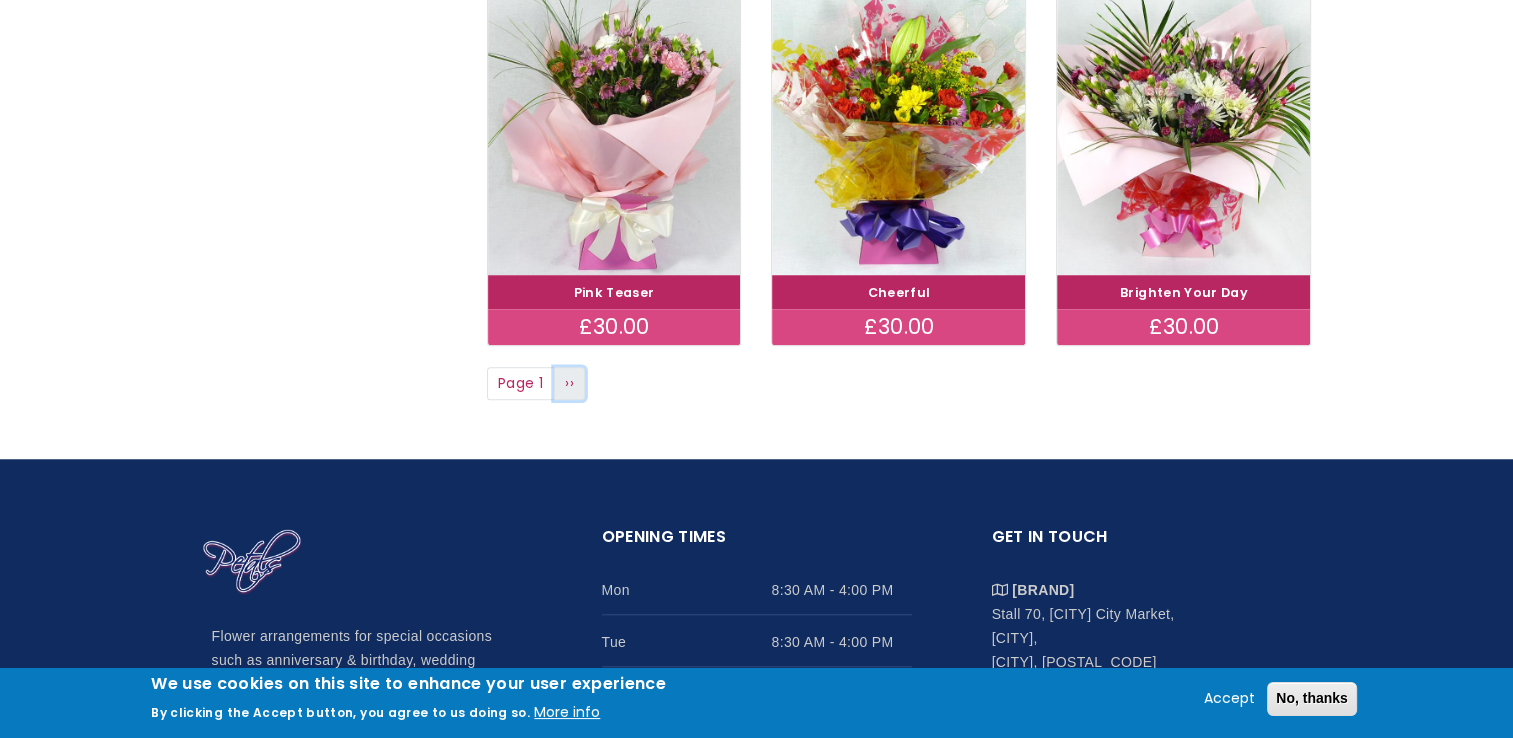click on "Next page
››" at bounding box center (570, 384) 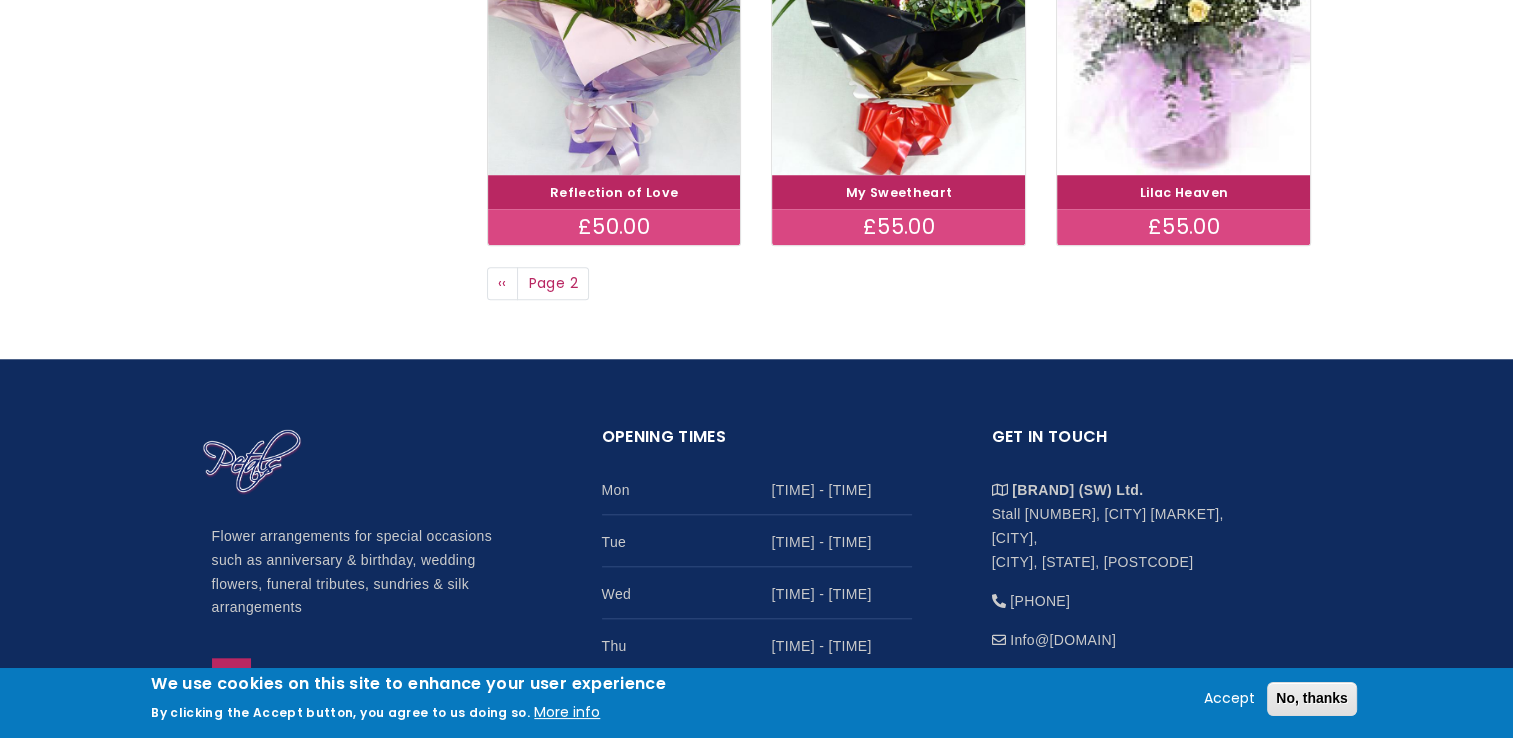 scroll, scrollTop: 1400, scrollLeft: 0, axis: vertical 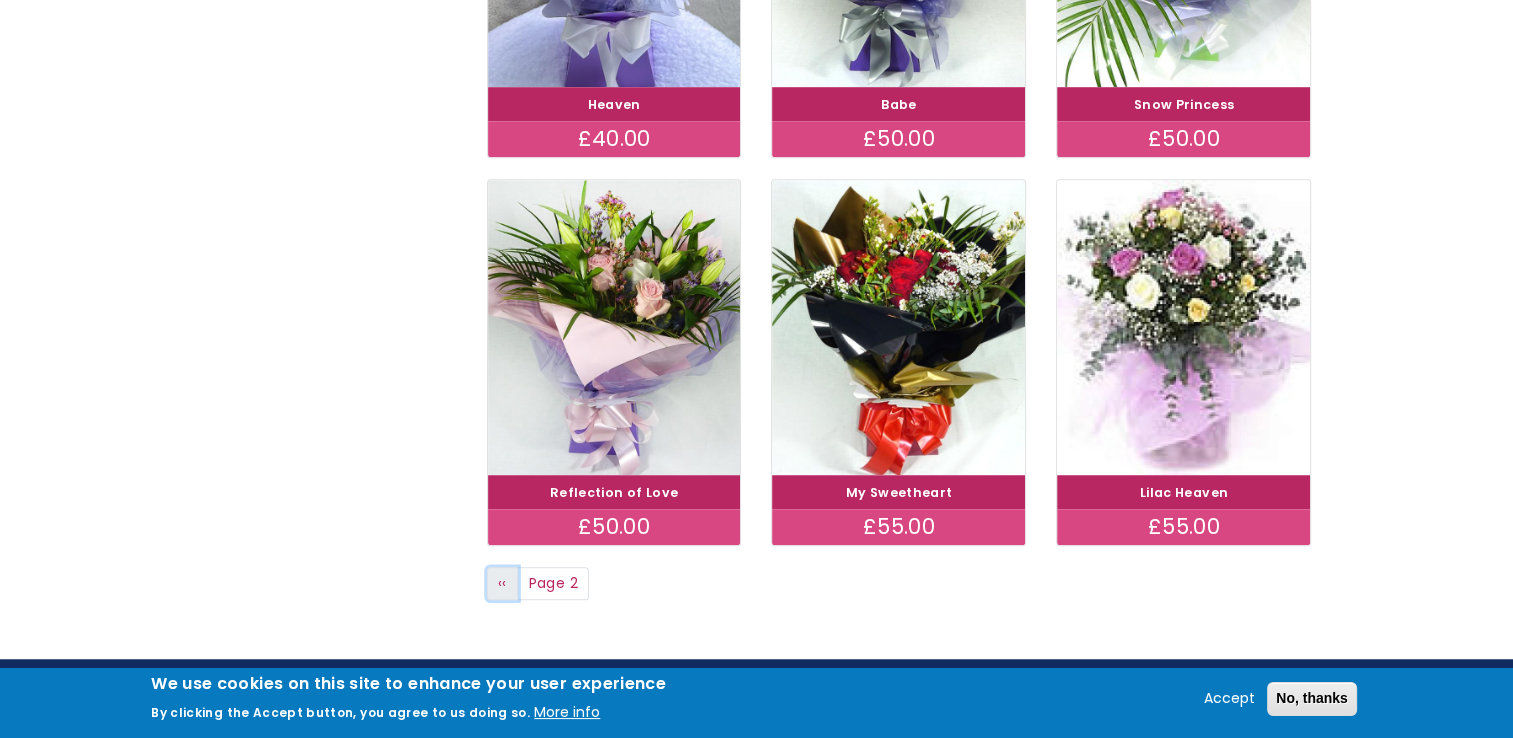 click on "‹‹" at bounding box center (502, 583) 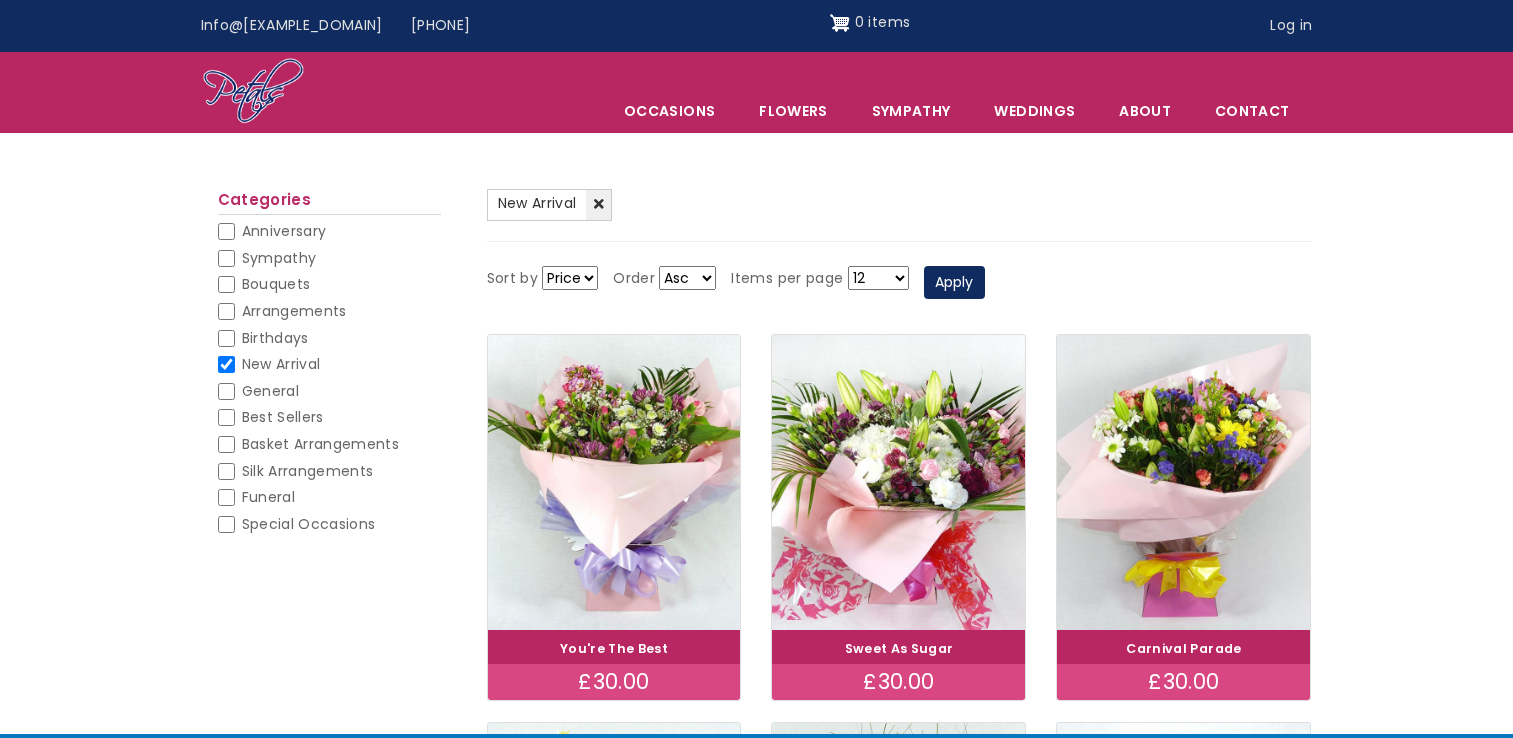 scroll, scrollTop: 0, scrollLeft: 0, axis: both 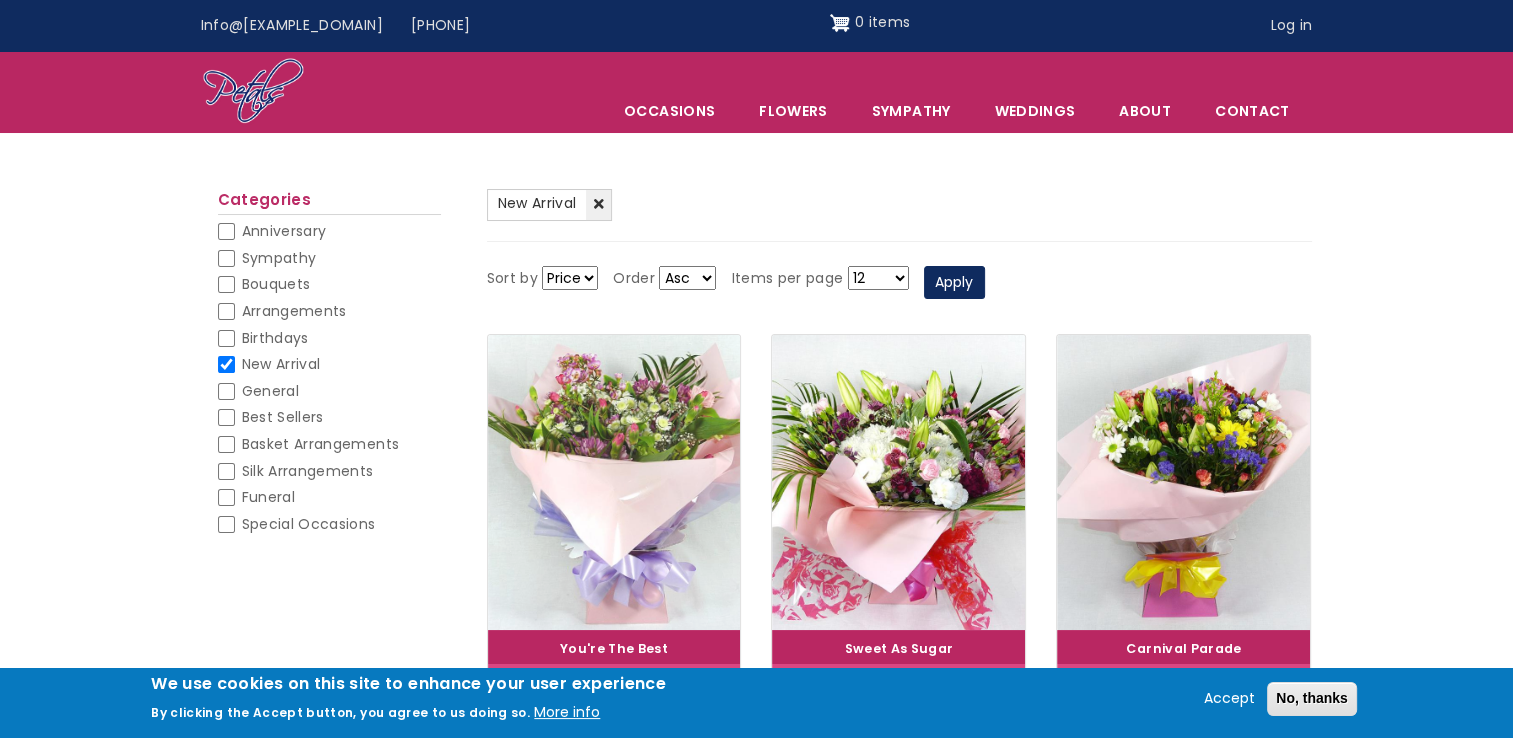 click at bounding box center (614, 482) 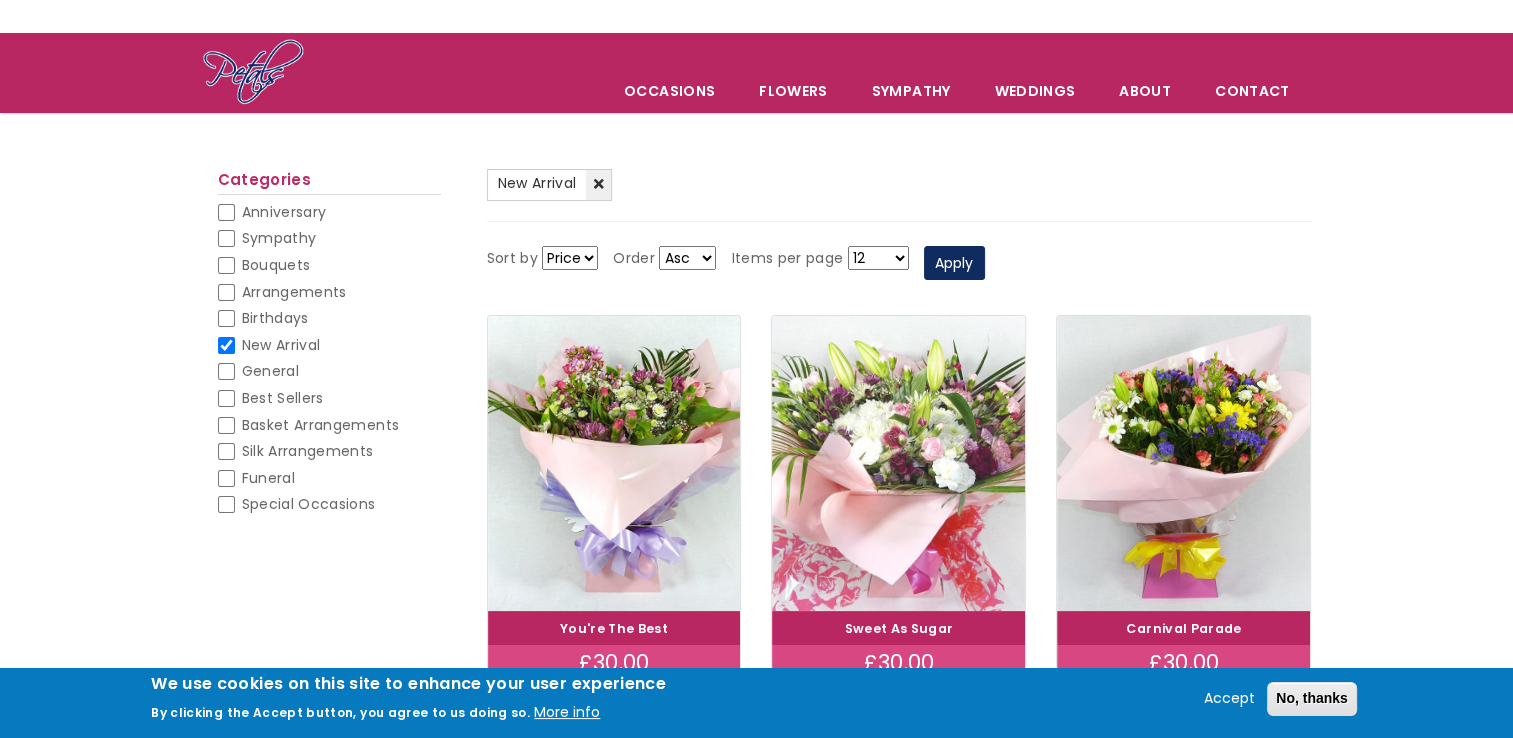 scroll, scrollTop: 200, scrollLeft: 0, axis: vertical 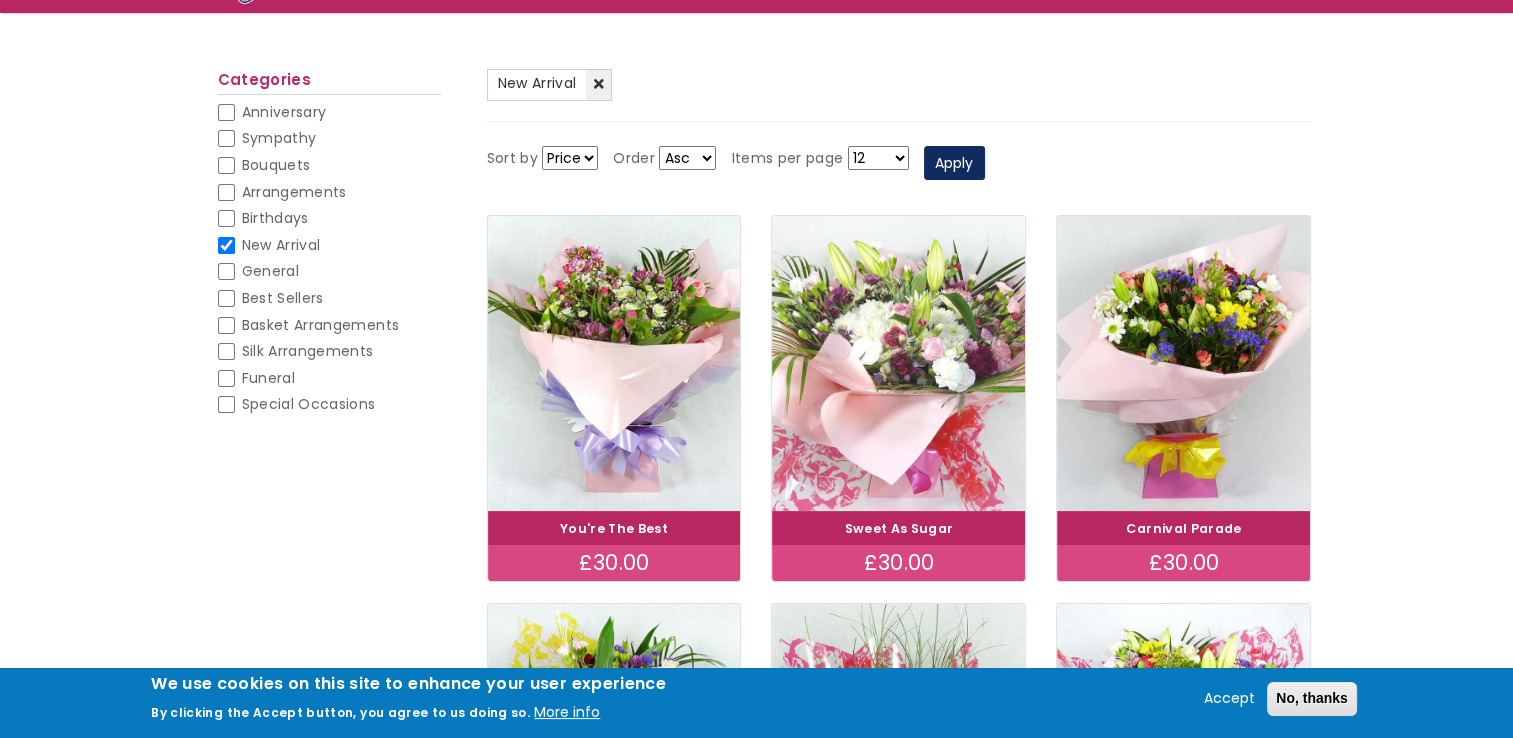 click at bounding box center [899, 363] 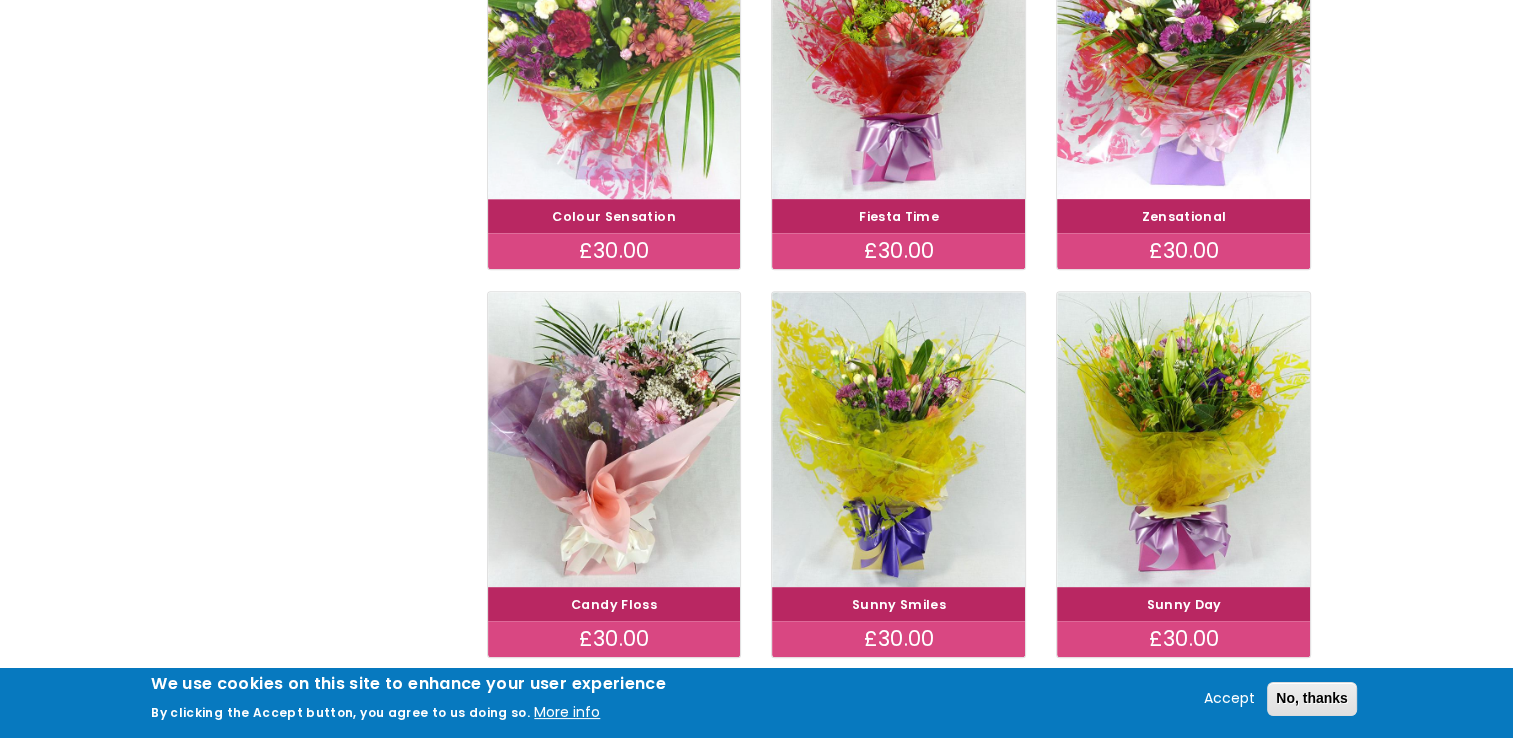 scroll, scrollTop: 1000, scrollLeft: 0, axis: vertical 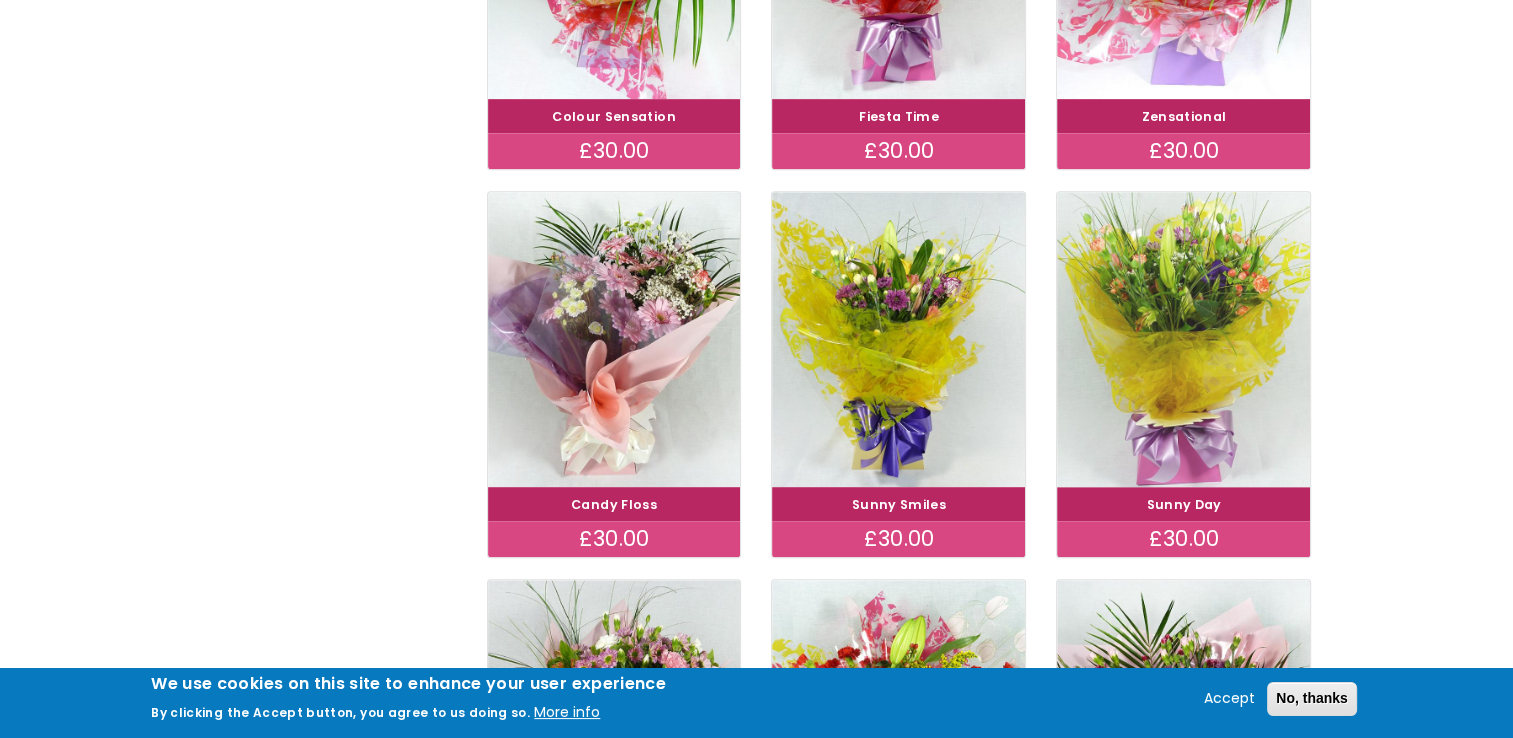 click at bounding box center (1184, 339) 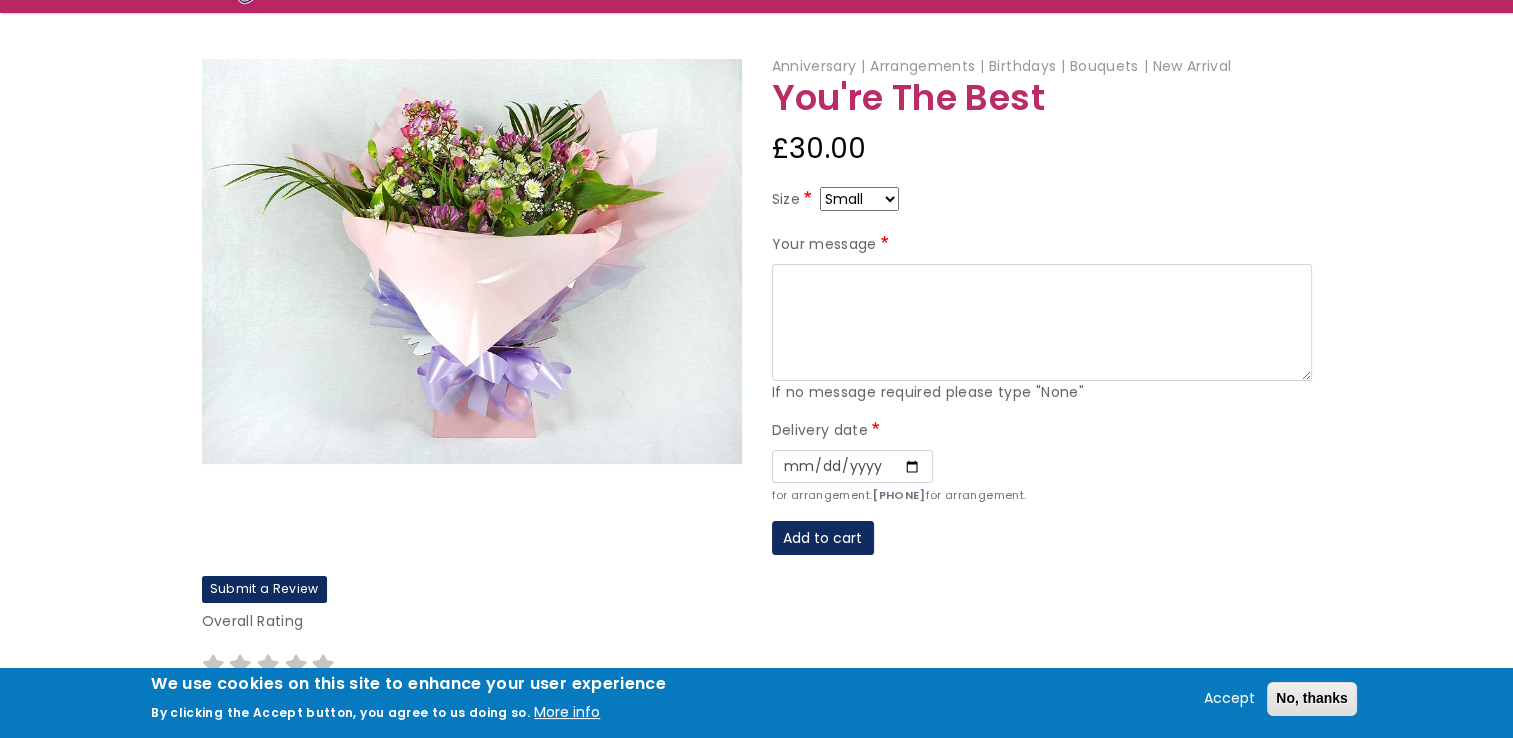 scroll, scrollTop: 0, scrollLeft: 0, axis: both 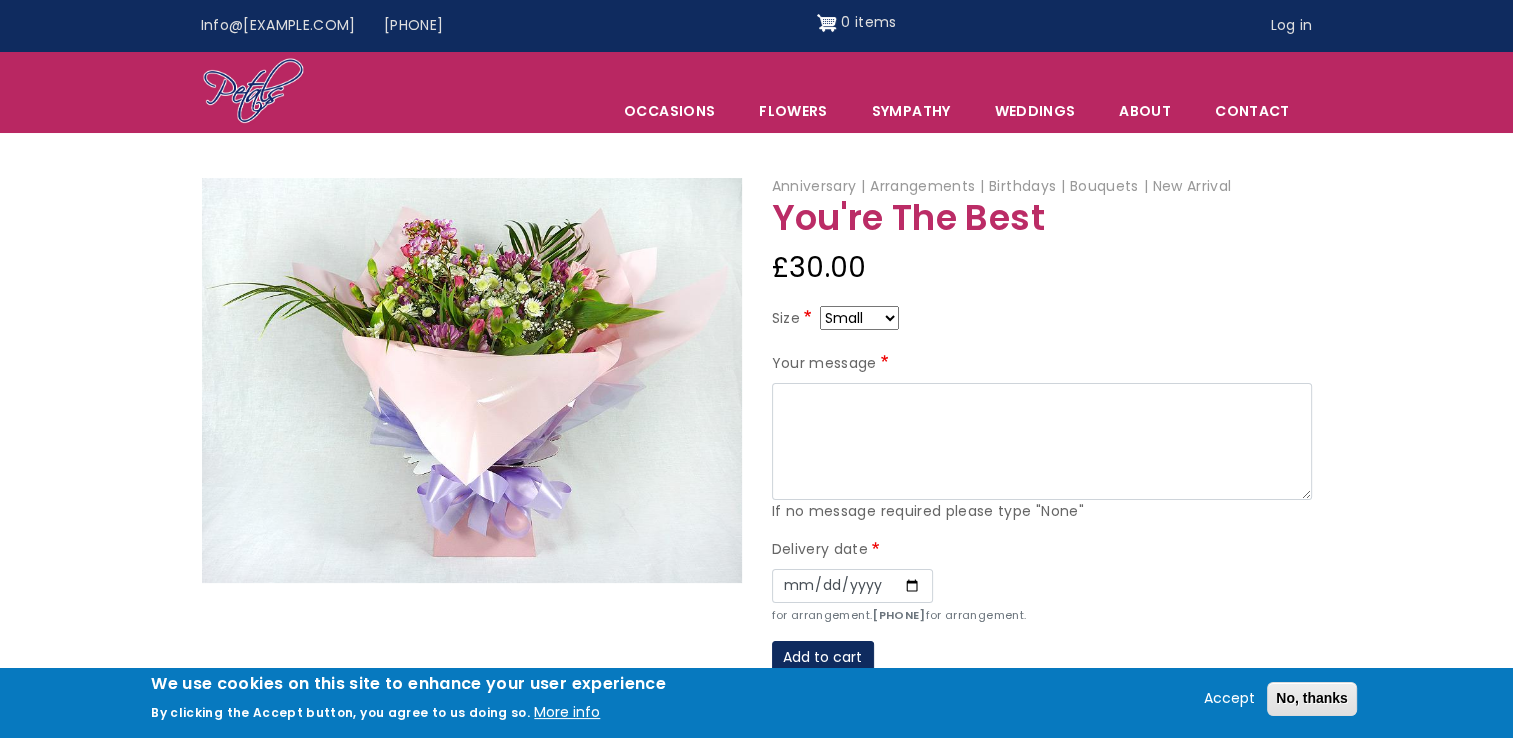 click on "Small Medium Large" at bounding box center (859, 318) 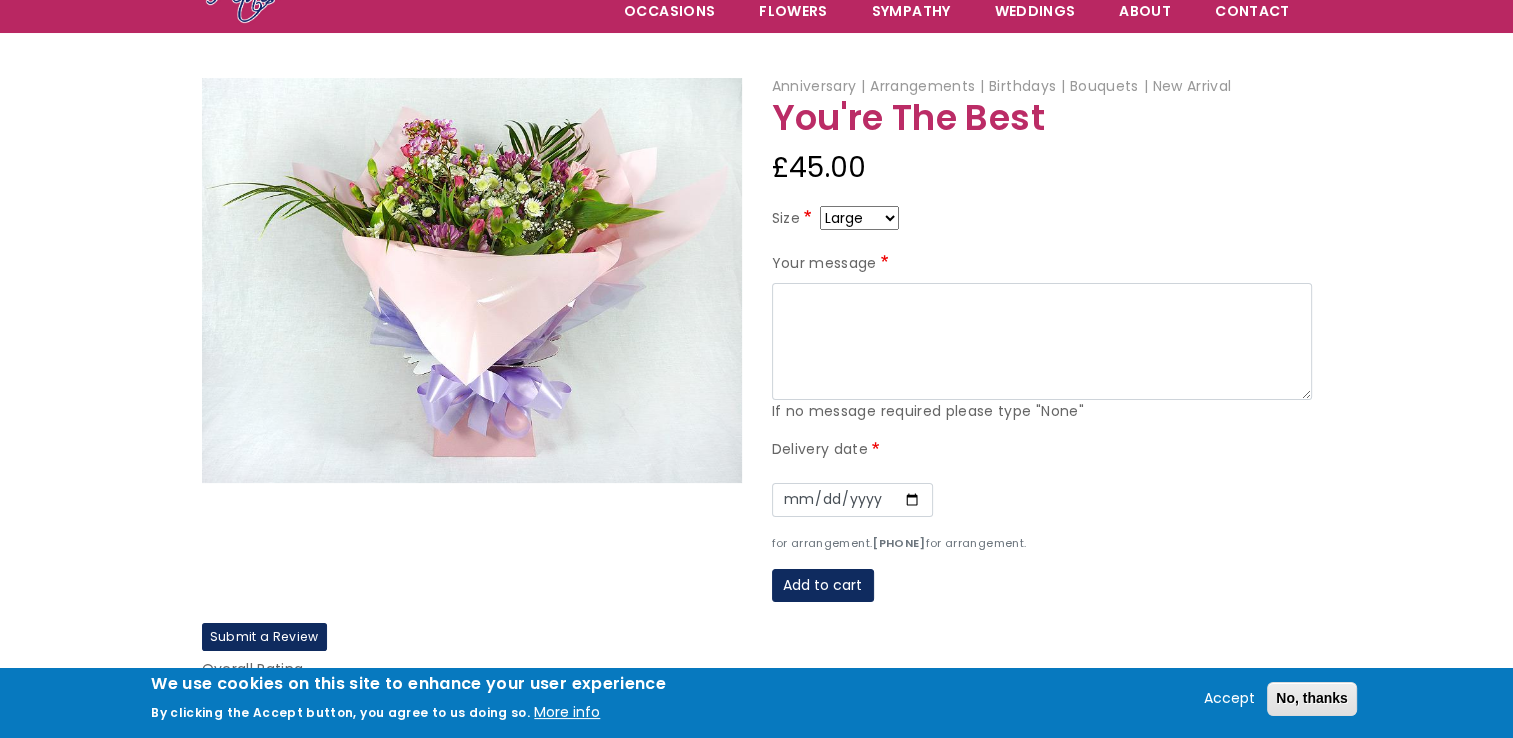scroll, scrollTop: 0, scrollLeft: 0, axis: both 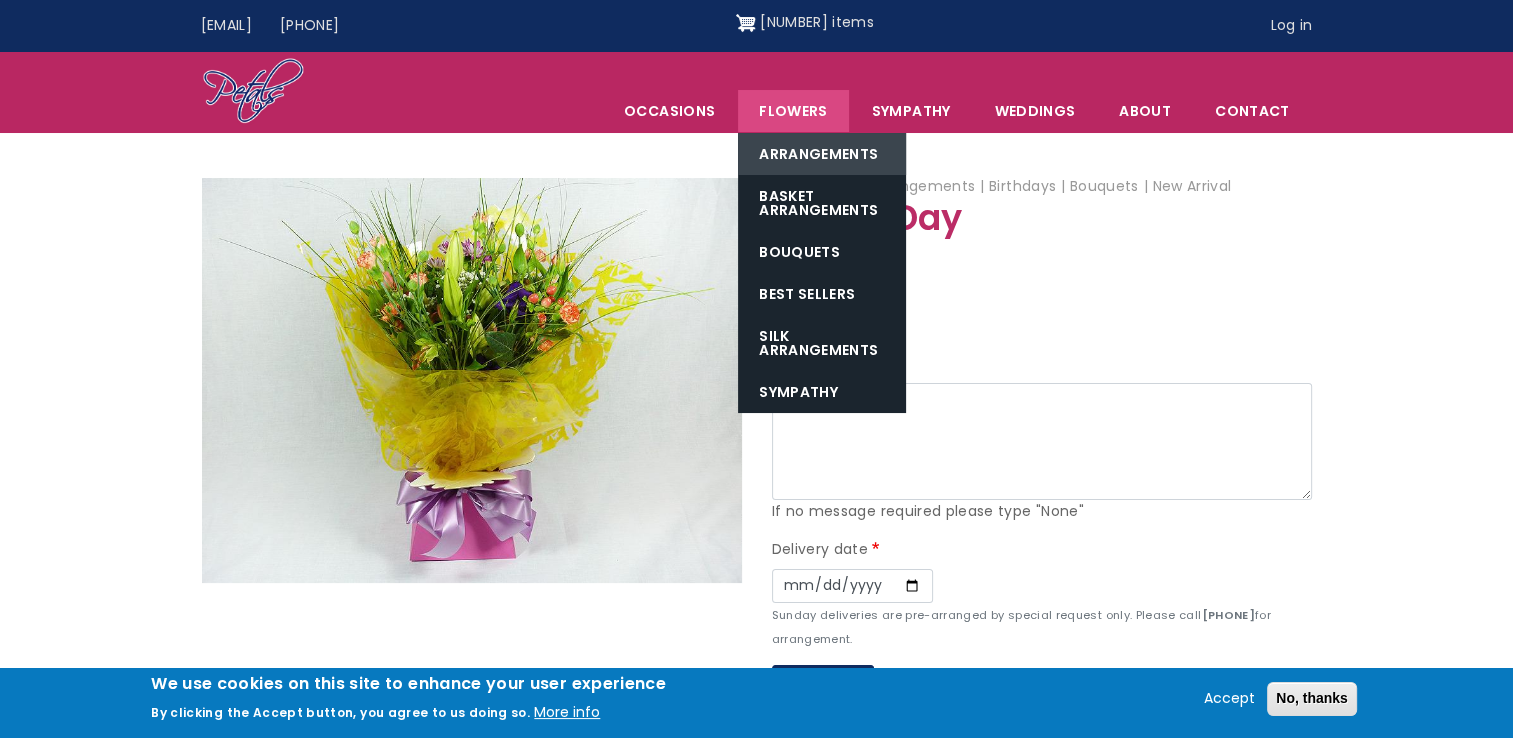click on "Arrangements" at bounding box center (822, 154) 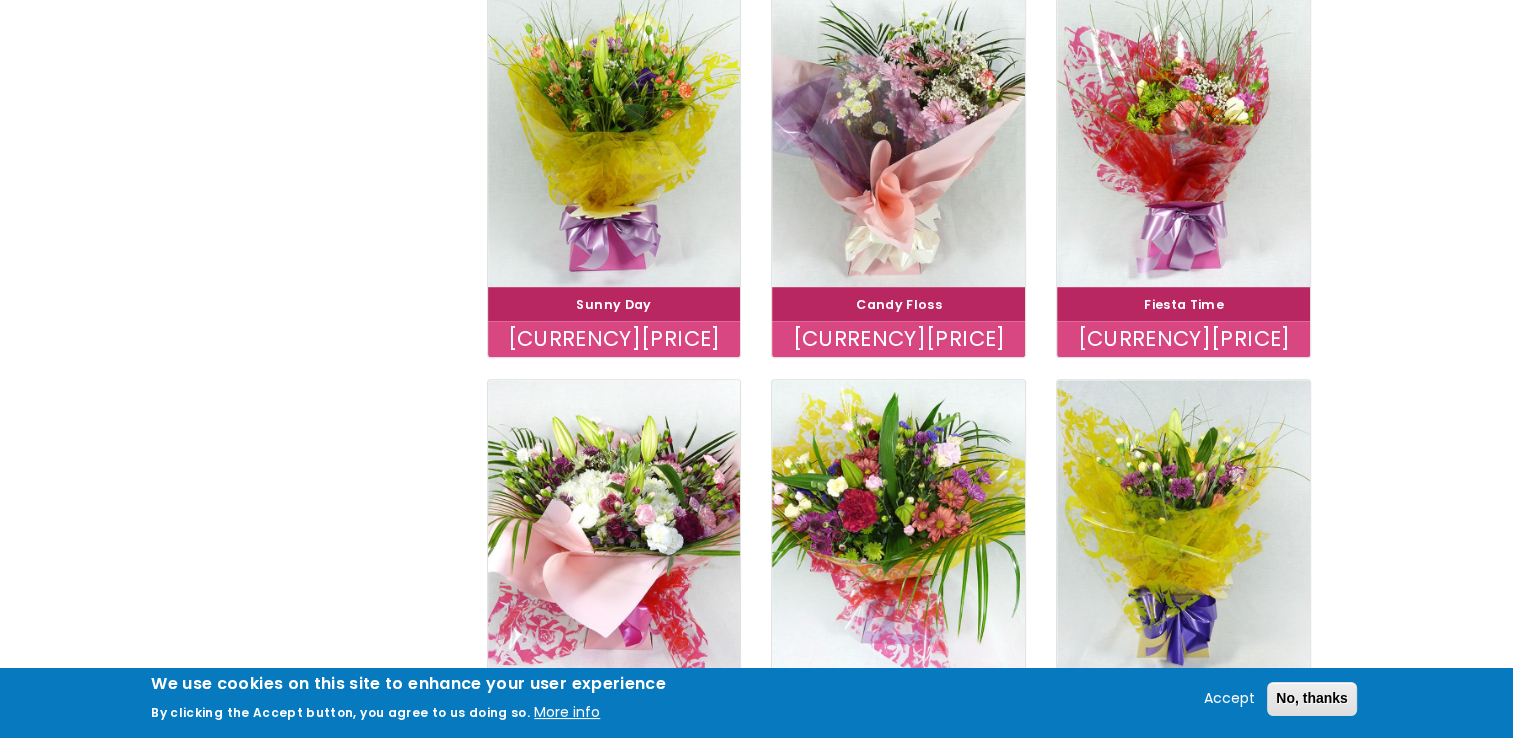 scroll, scrollTop: 700, scrollLeft: 0, axis: vertical 